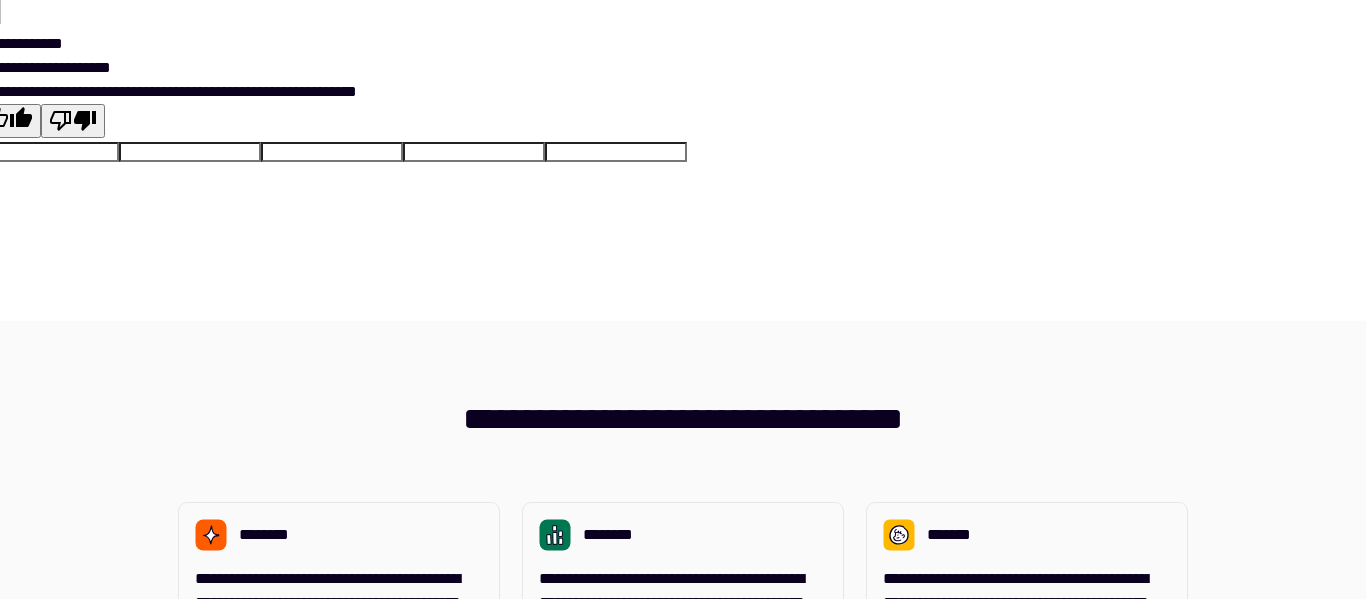 scroll, scrollTop: 0, scrollLeft: 0, axis: both 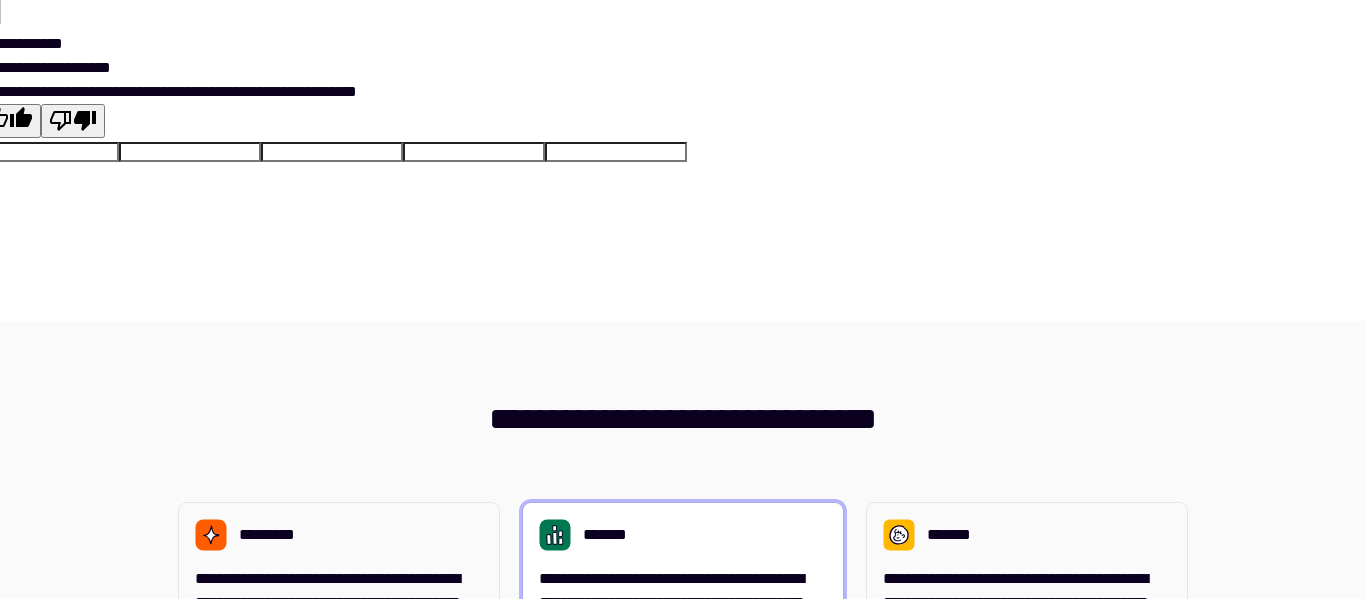 click on "**********" at bounding box center (683, 681) 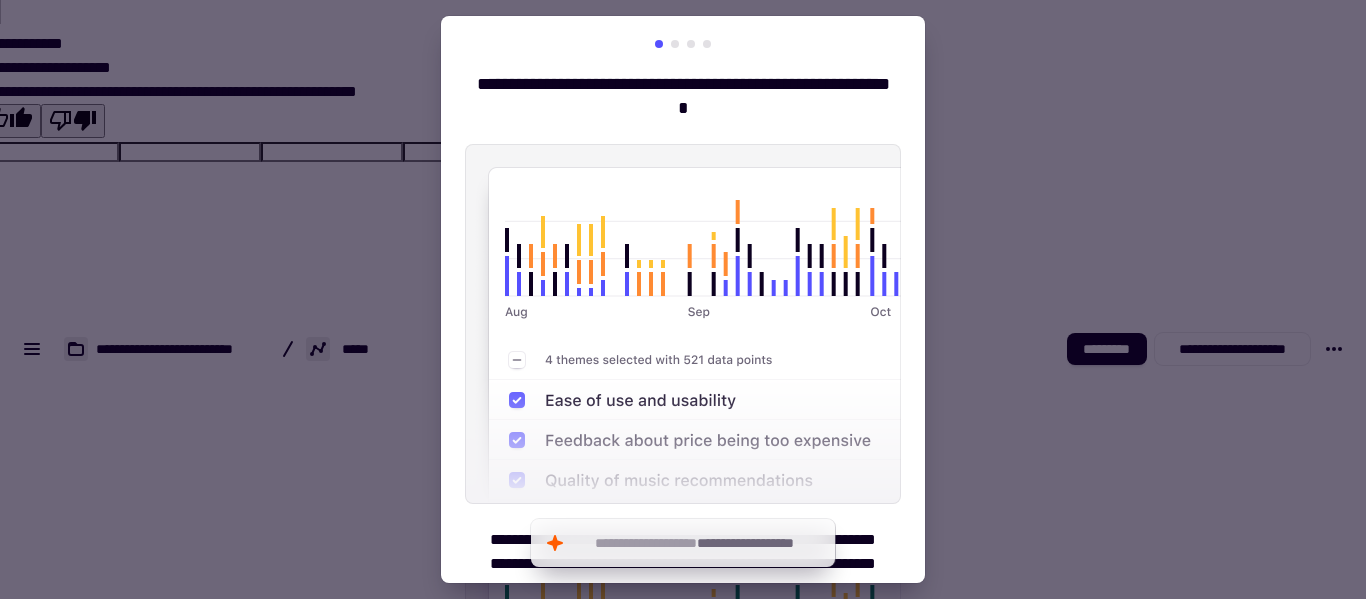 scroll, scrollTop: 86, scrollLeft: 0, axis: vertical 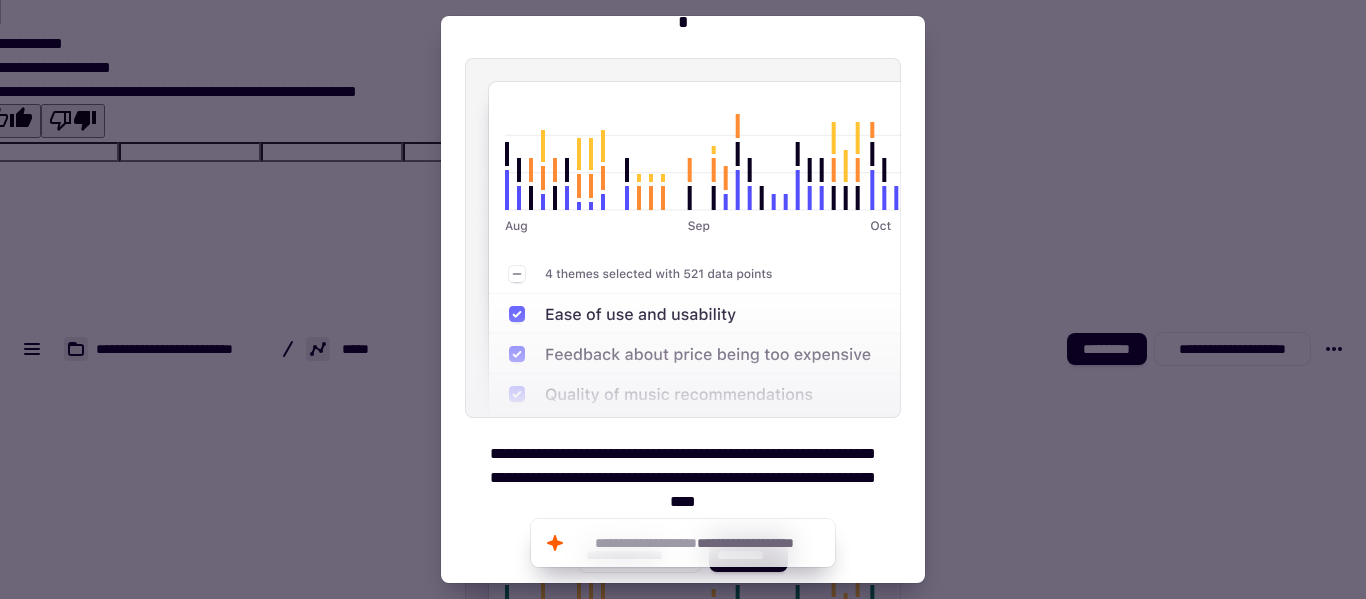 drag, startPoint x: 756, startPoint y: 570, endPoint x: 712, endPoint y: 543, distance: 51.62364 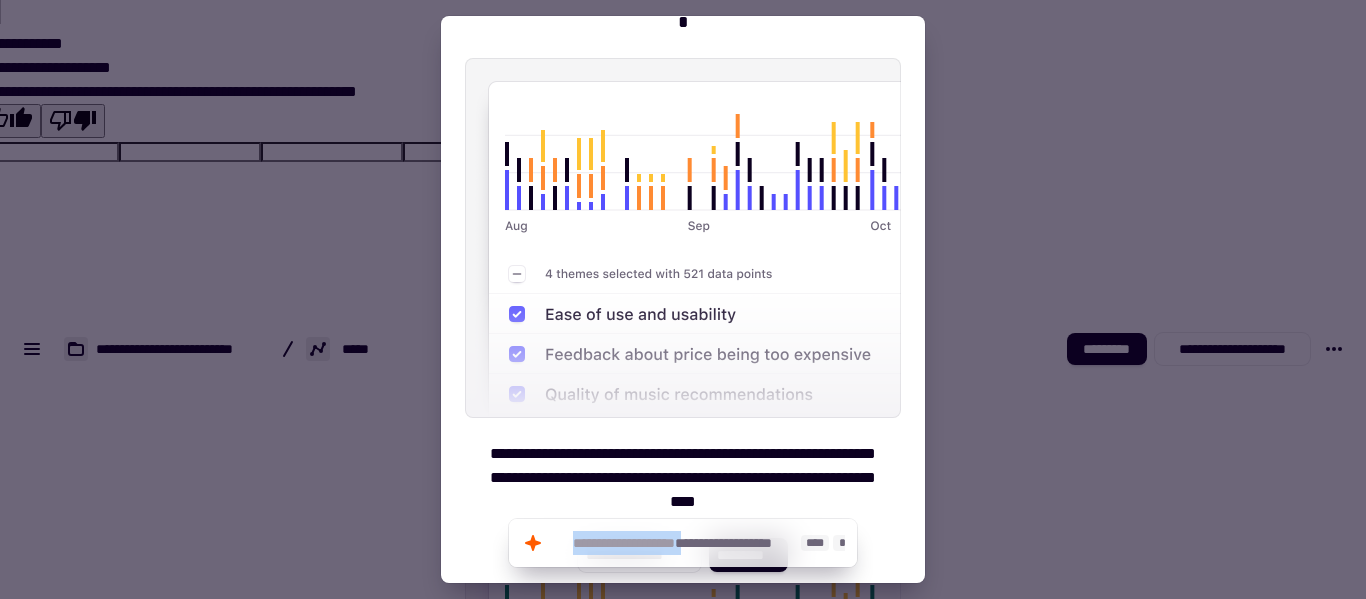 click on "**********" 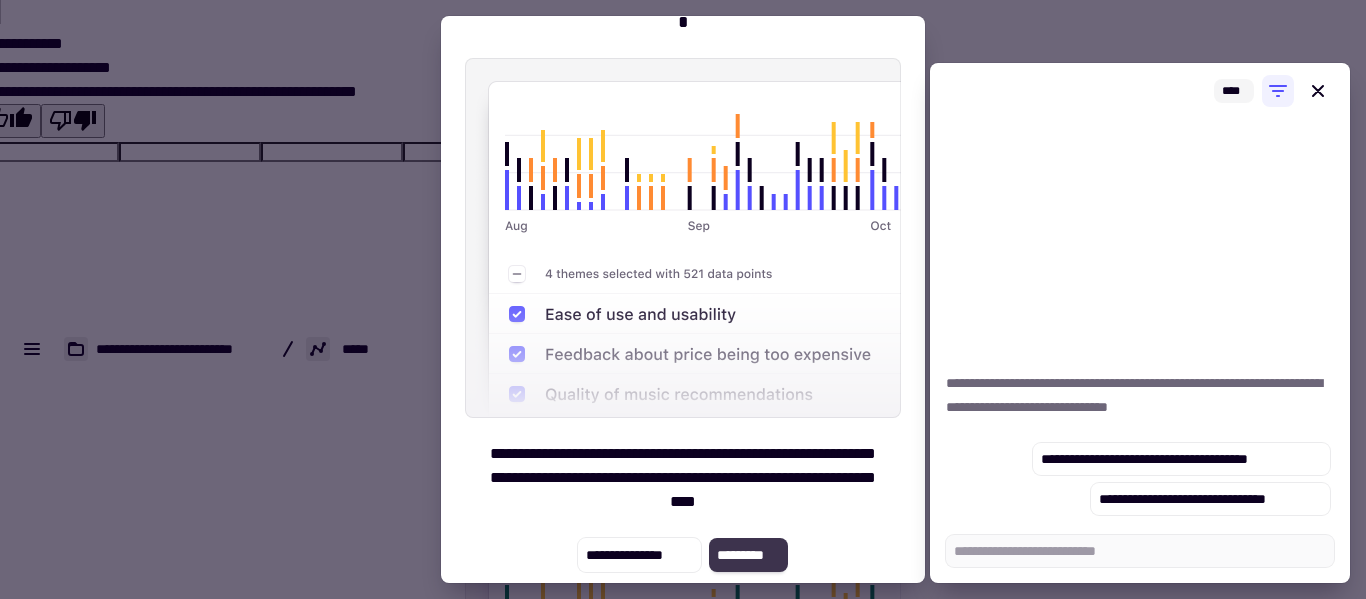 click on "*********" 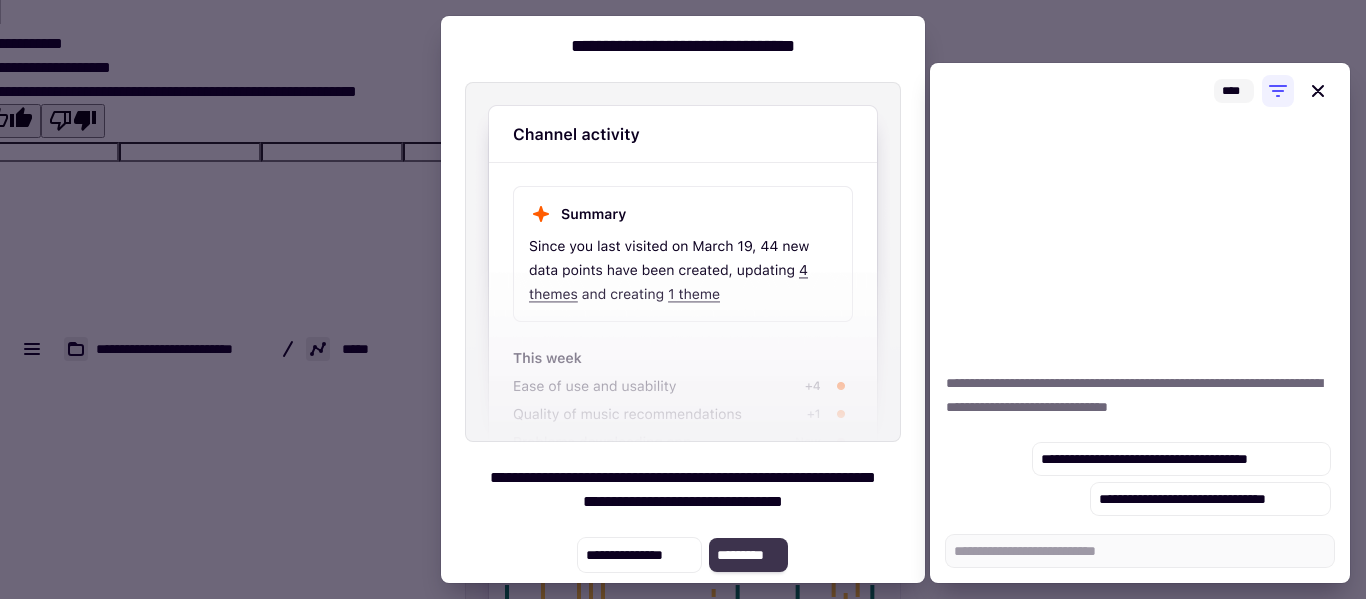 scroll, scrollTop: 62, scrollLeft: 0, axis: vertical 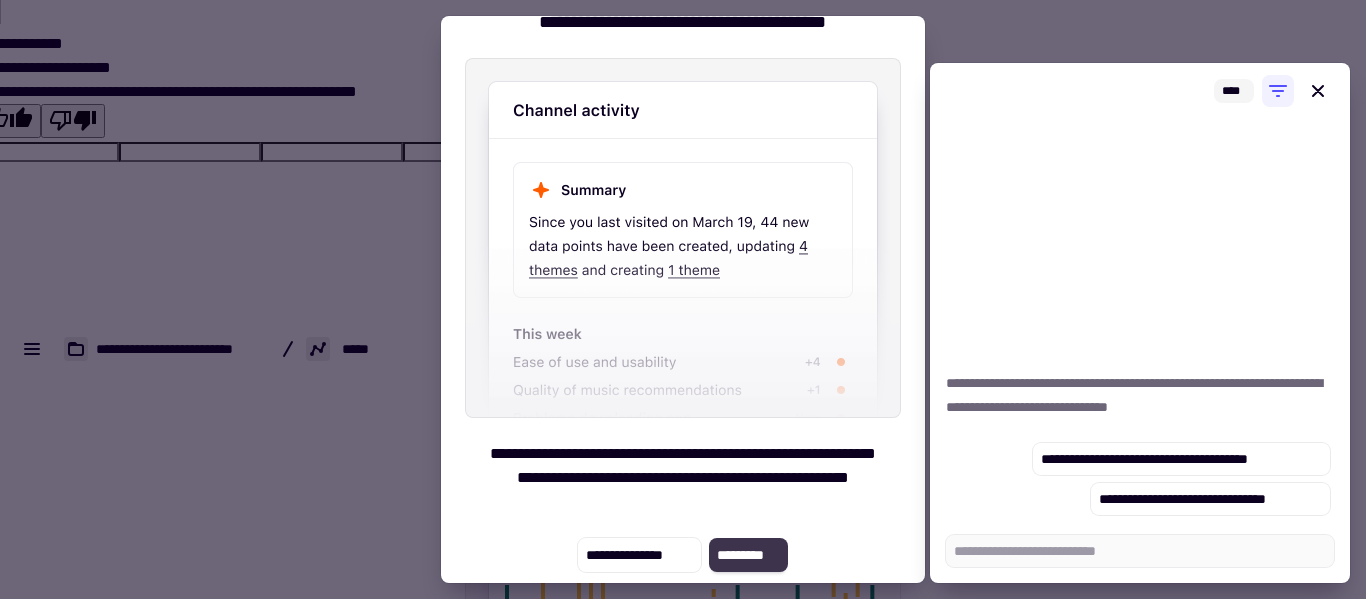 click on "*********" 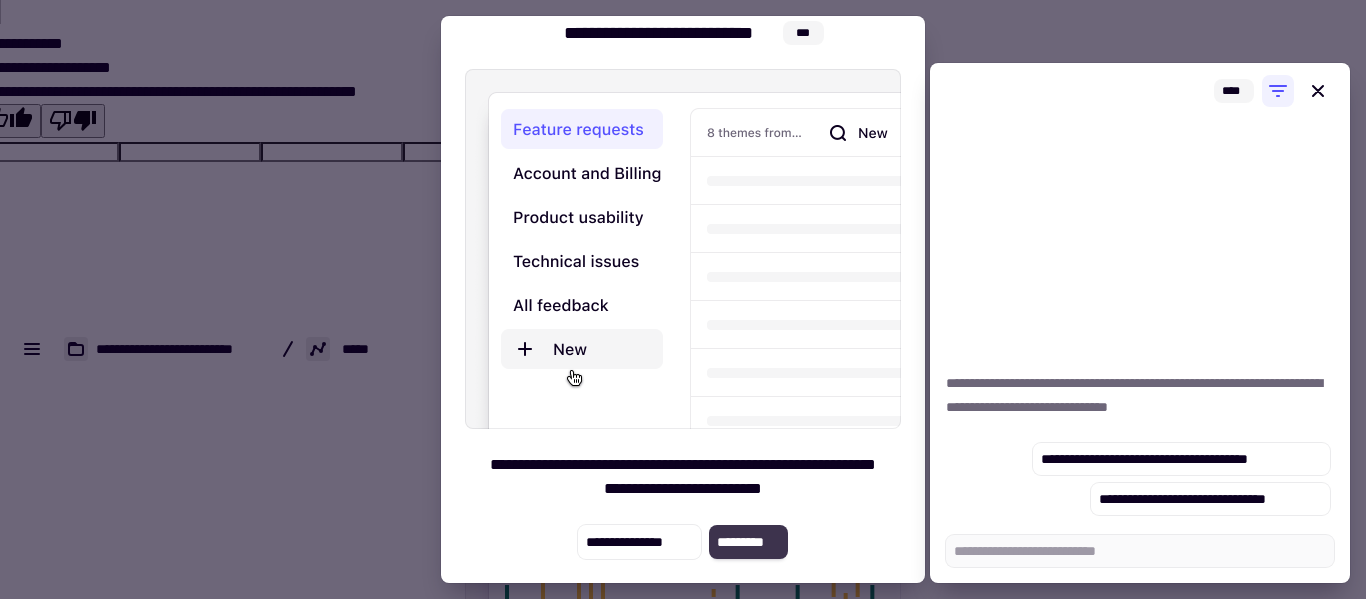 scroll, scrollTop: 38, scrollLeft: 0, axis: vertical 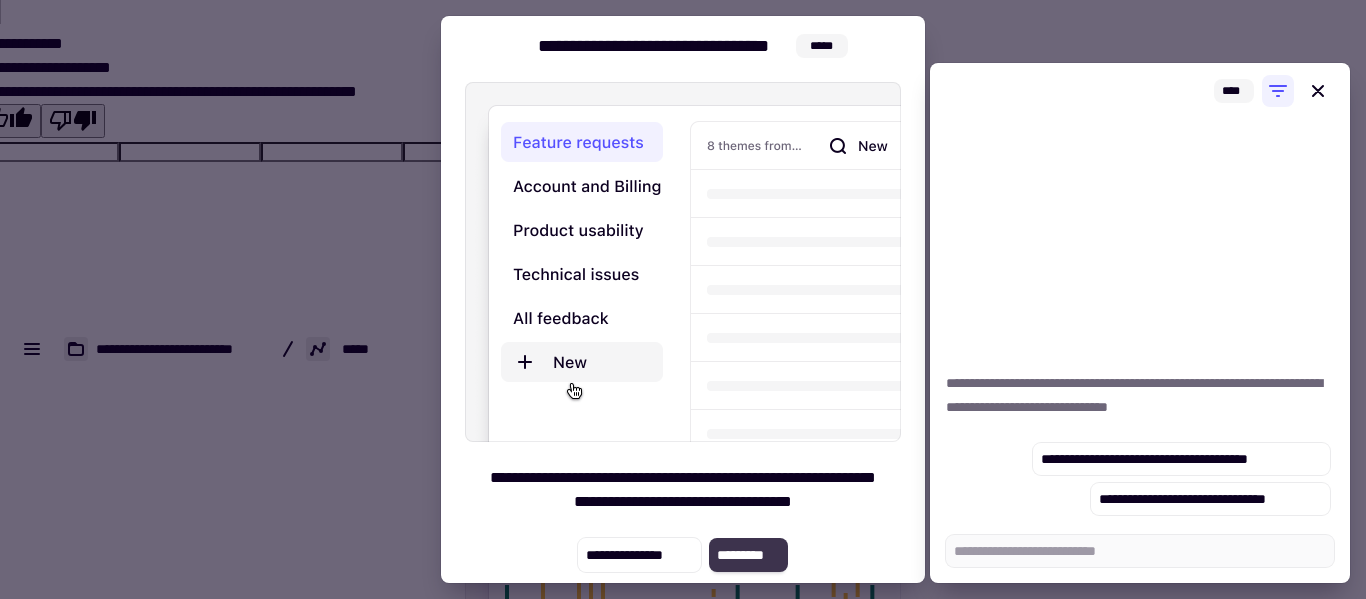 click on "*********" 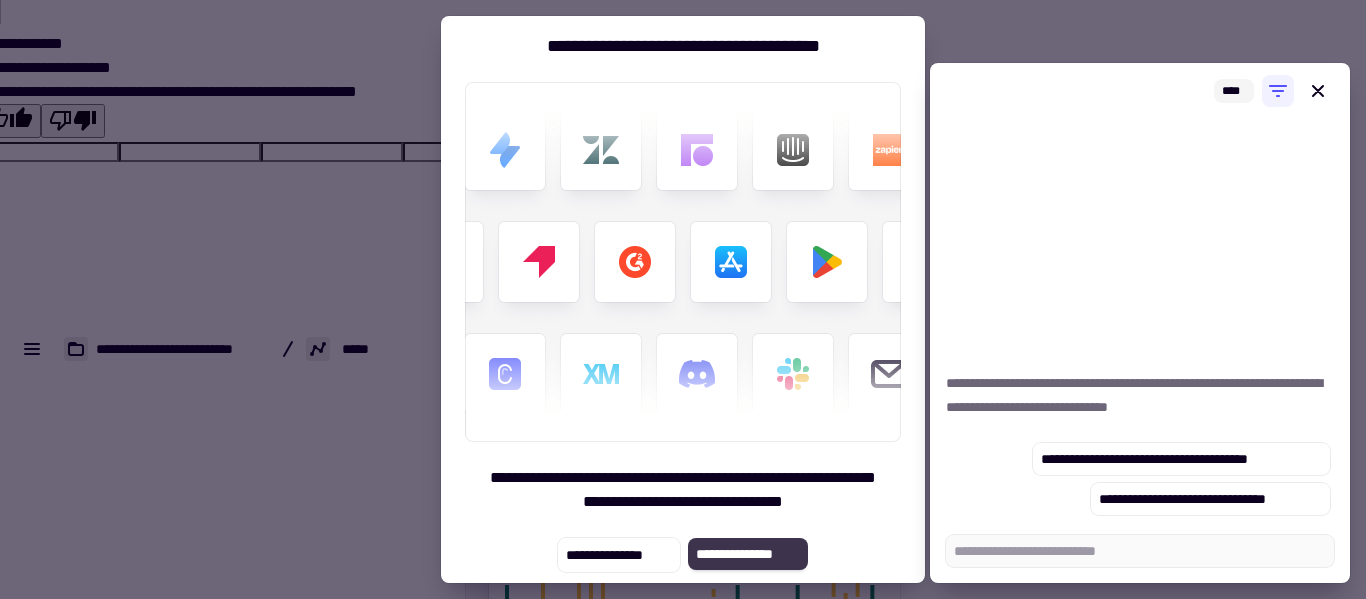 scroll, scrollTop: 62, scrollLeft: 0, axis: vertical 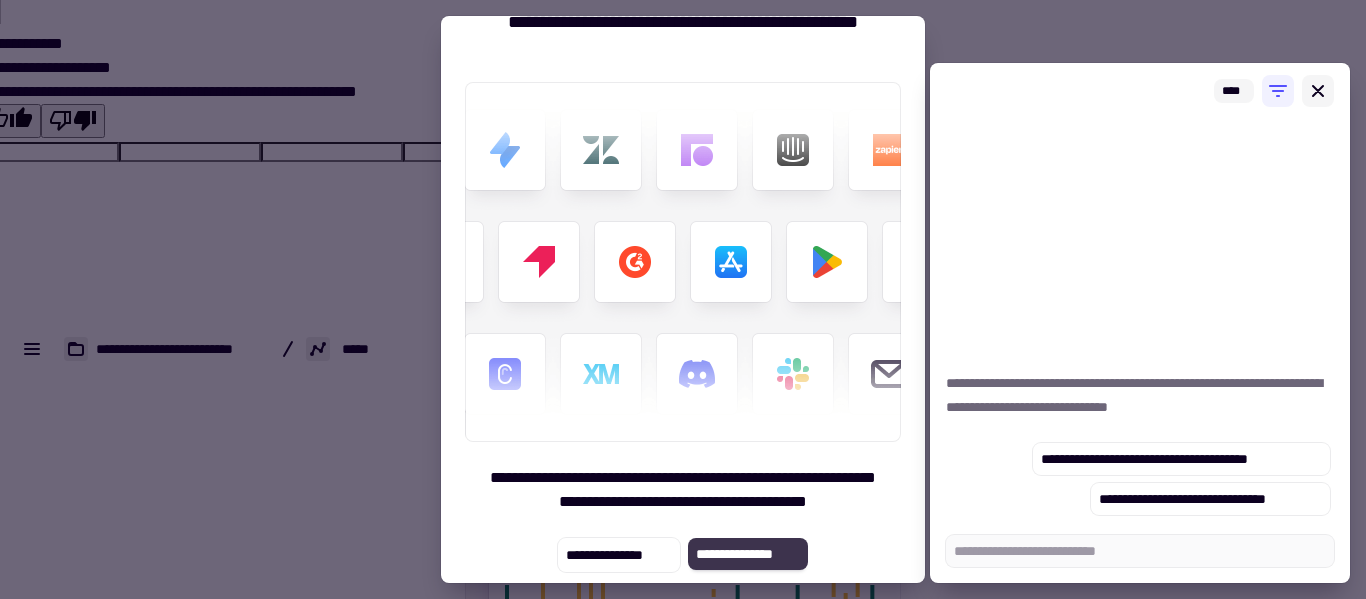 click at bounding box center (1318, 91) 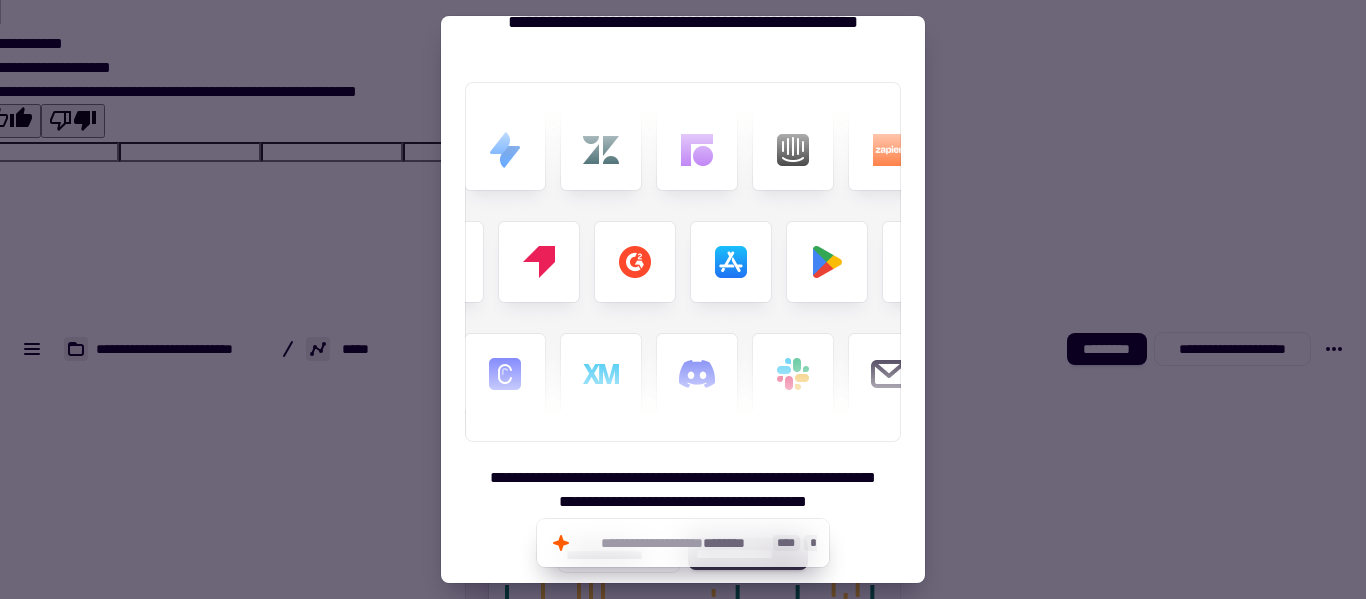 click on "********" 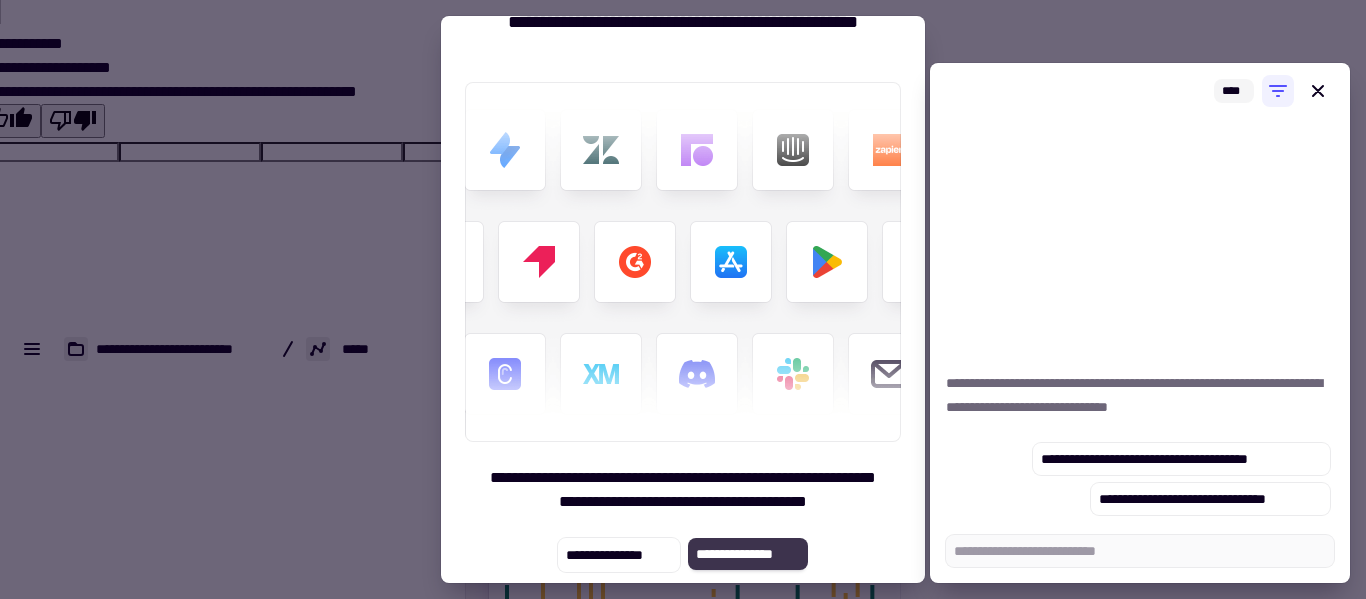 click on "**********" 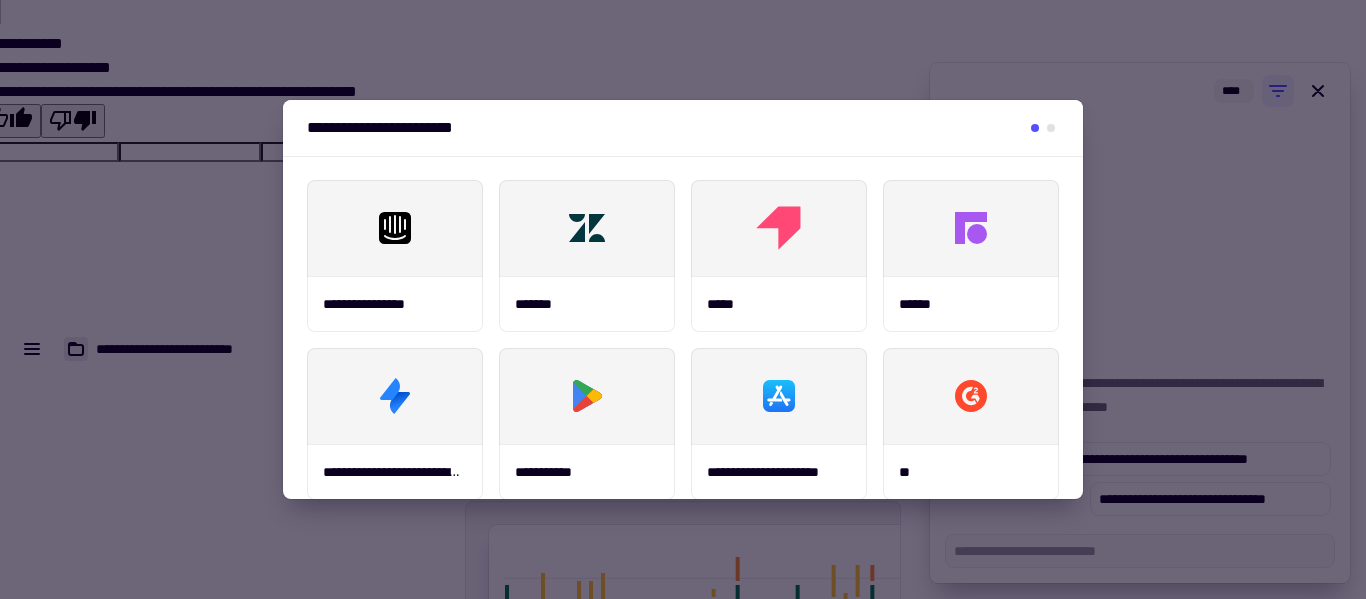 click at bounding box center (683, 299) 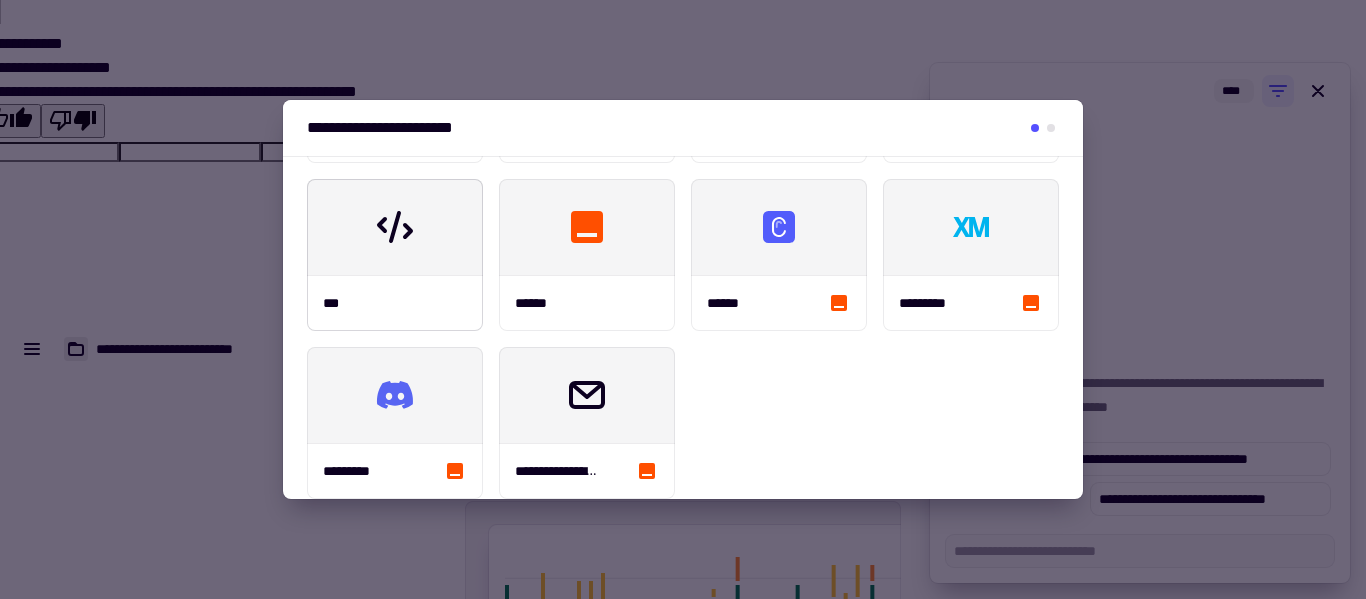 scroll, scrollTop: 529, scrollLeft: 0, axis: vertical 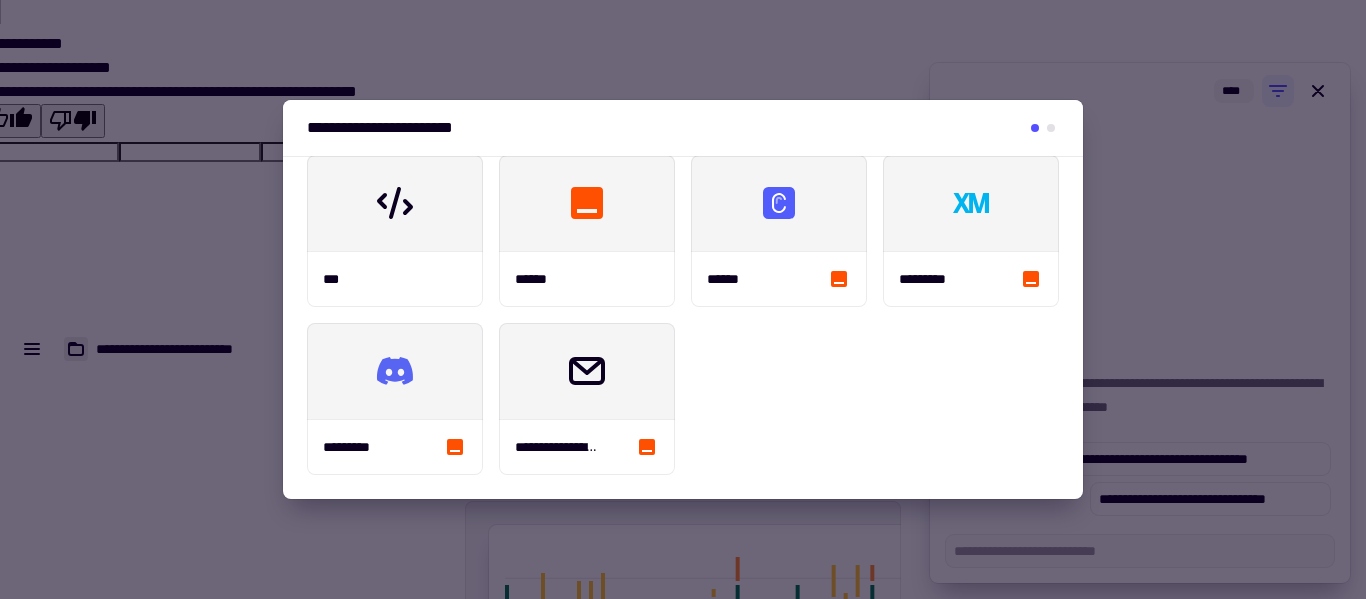 click at bounding box center (683, 299) 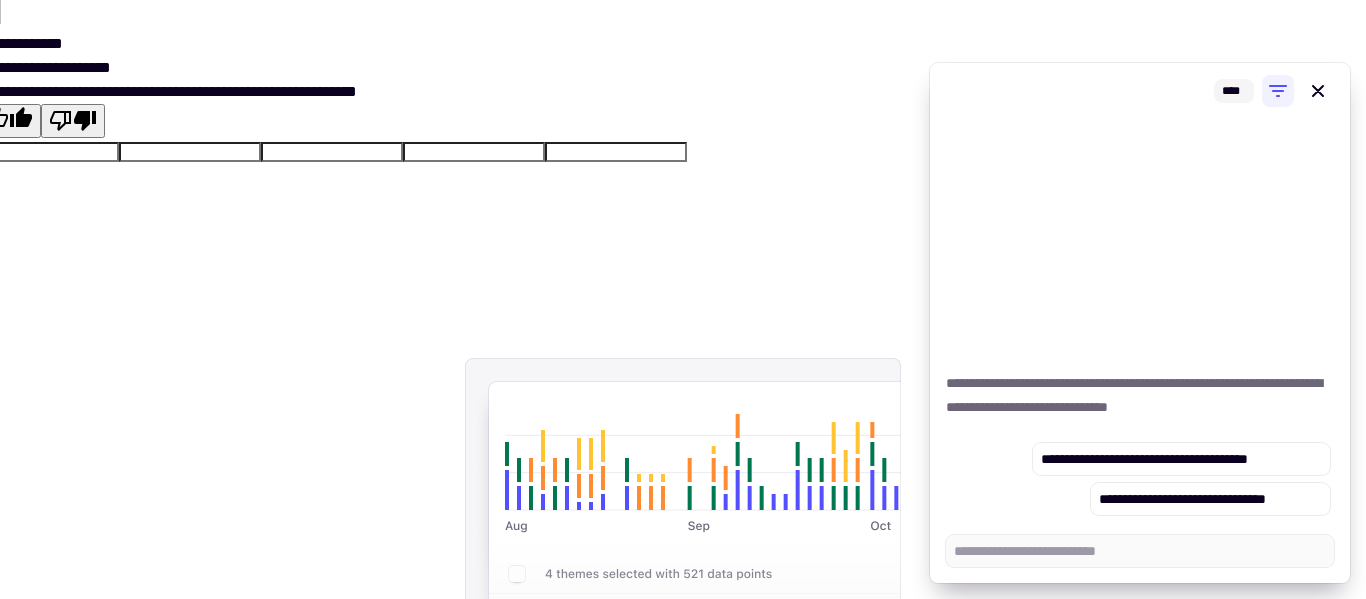 scroll, scrollTop: 0, scrollLeft: 0, axis: both 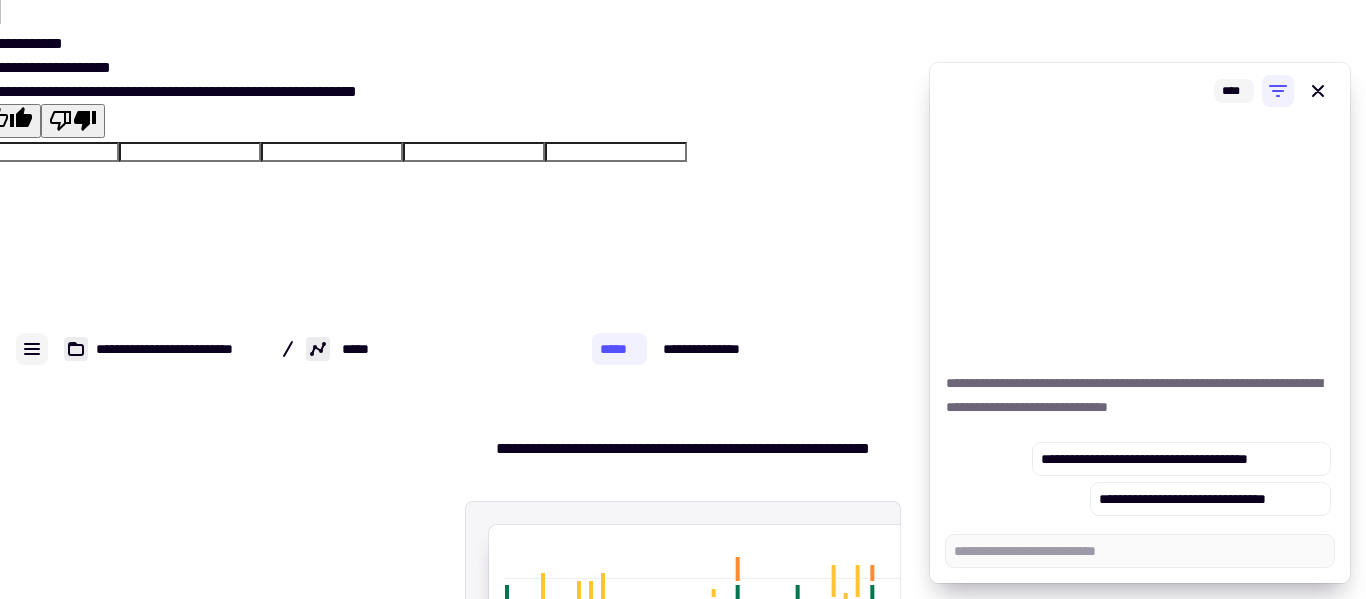 click 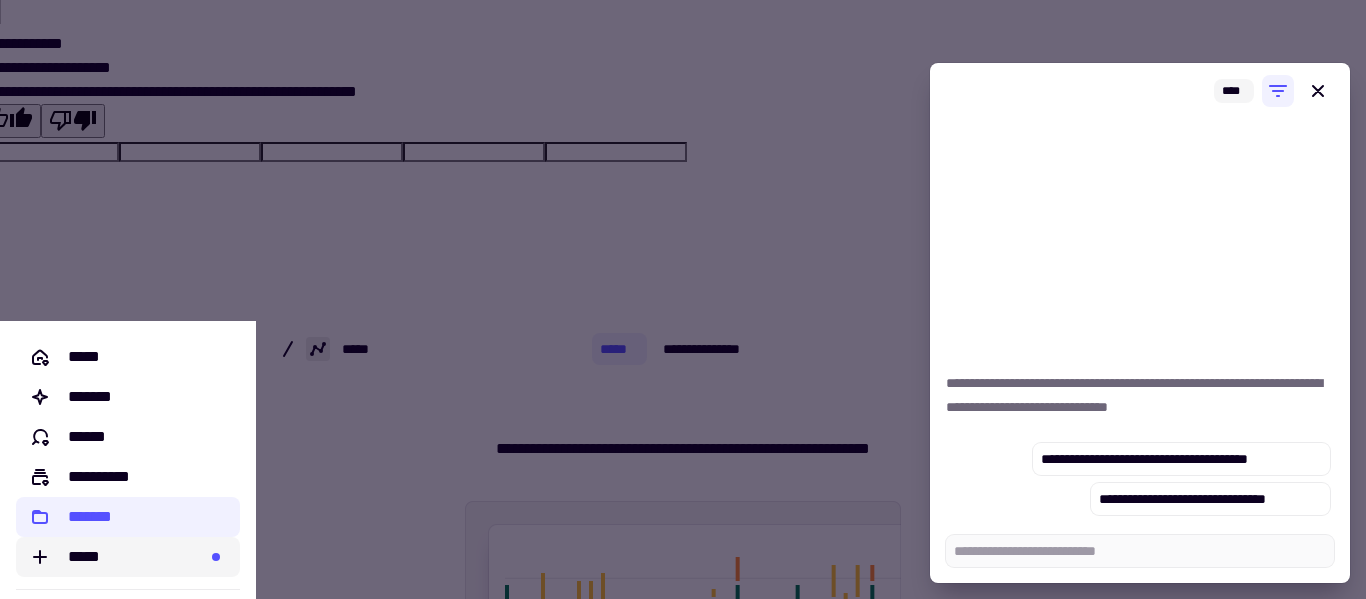 click on "*****" 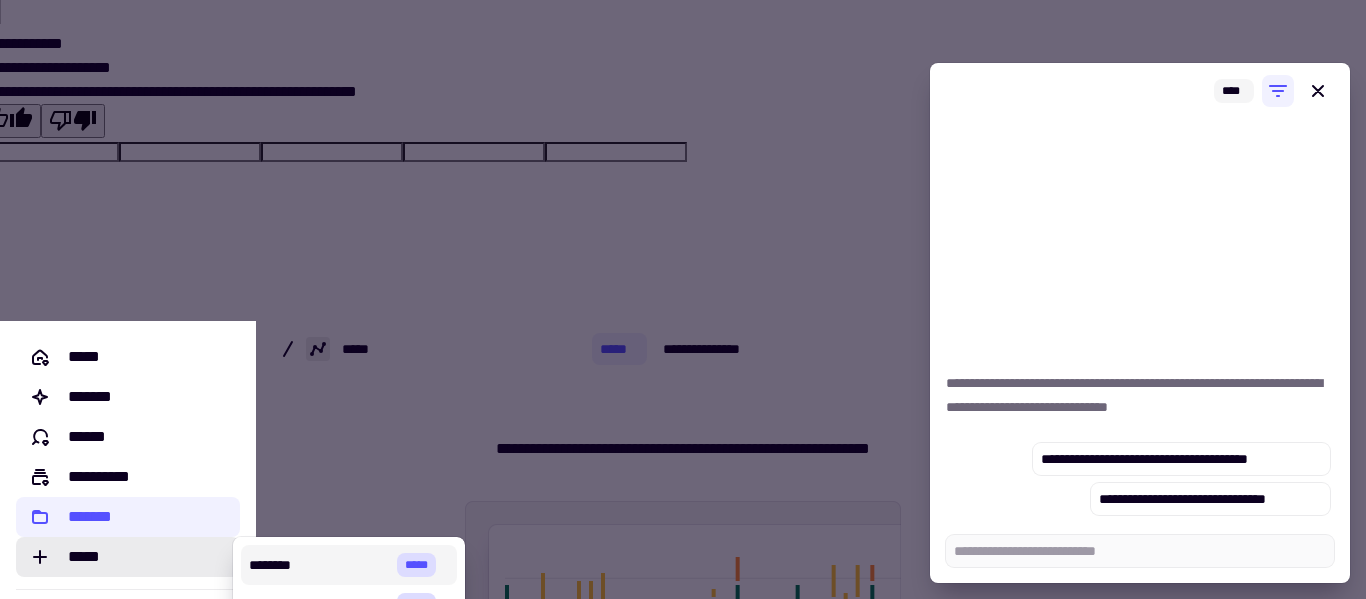 click on "********" at bounding box center [319, 565] 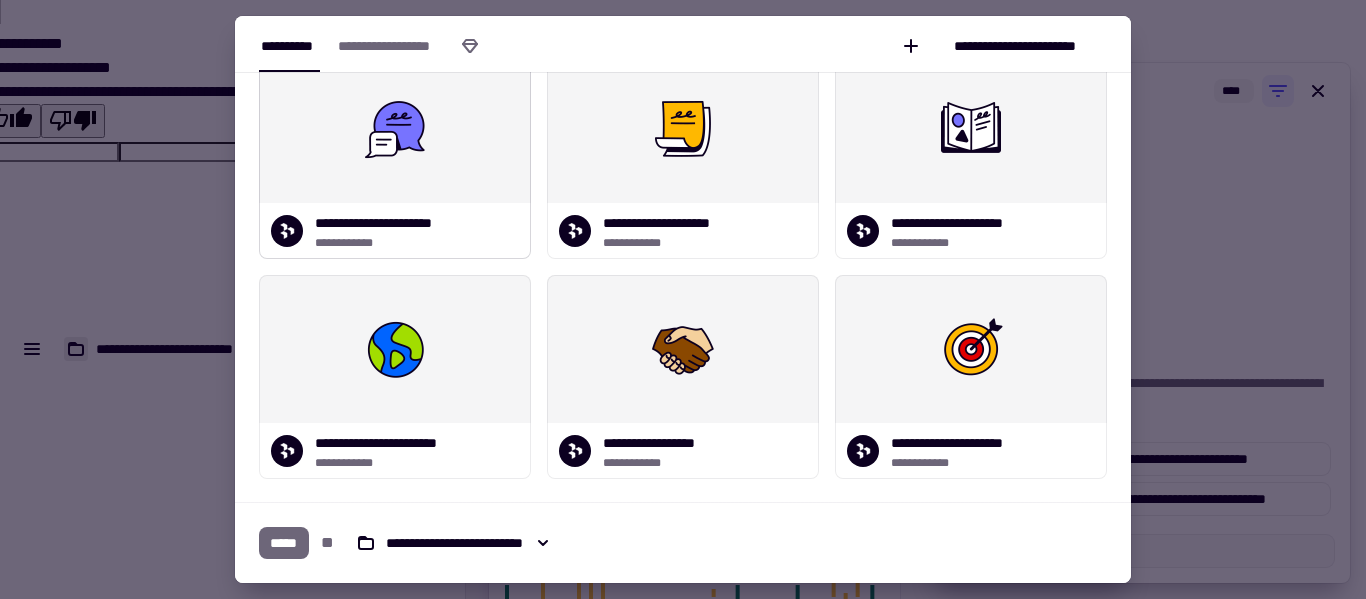 scroll, scrollTop: 261, scrollLeft: 0, axis: vertical 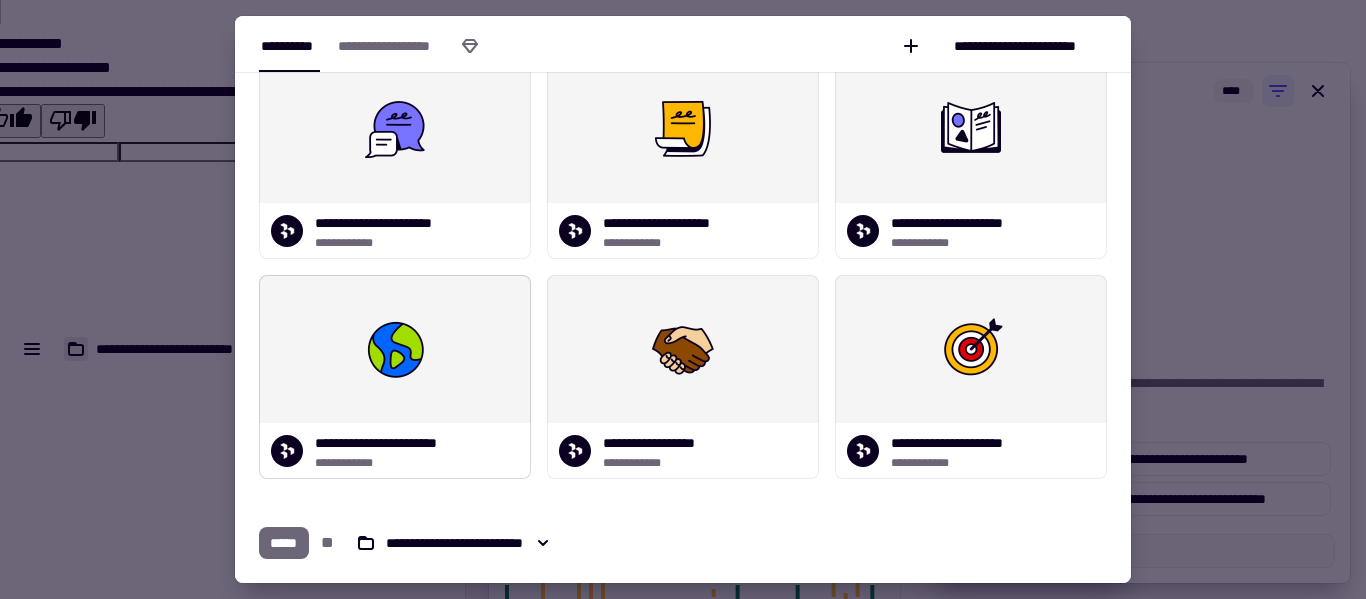 click at bounding box center [395, 349] 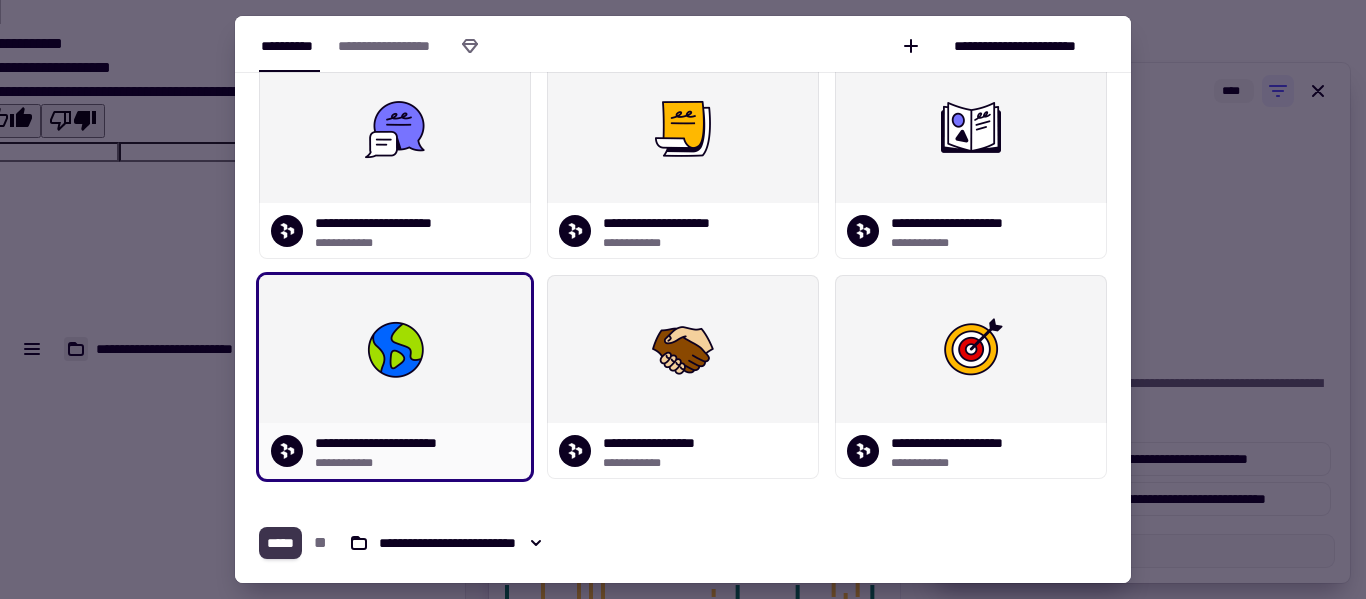 click on "*****" 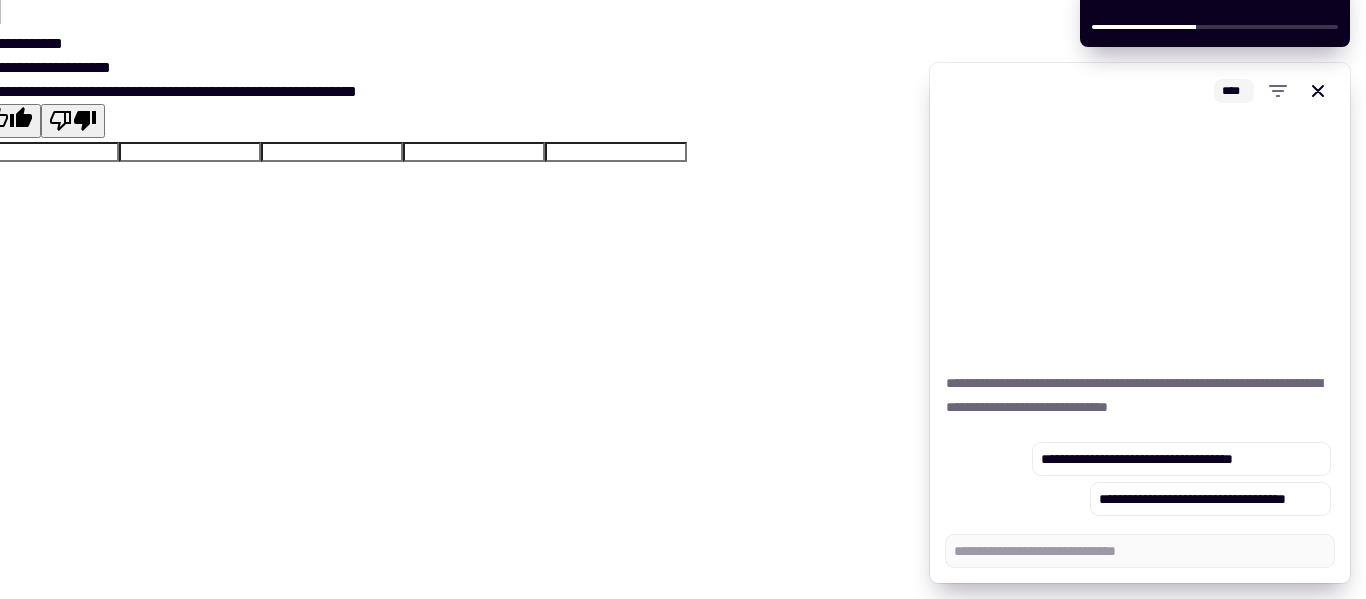 type on "*" 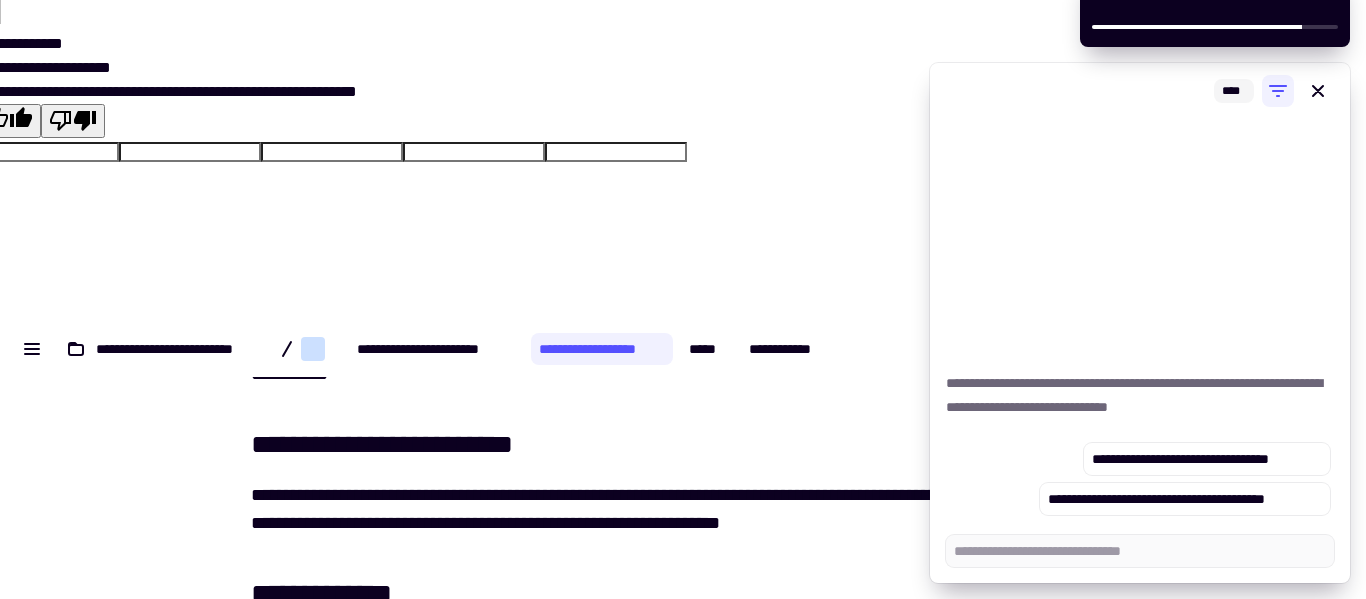 scroll, scrollTop: 734, scrollLeft: 0, axis: vertical 